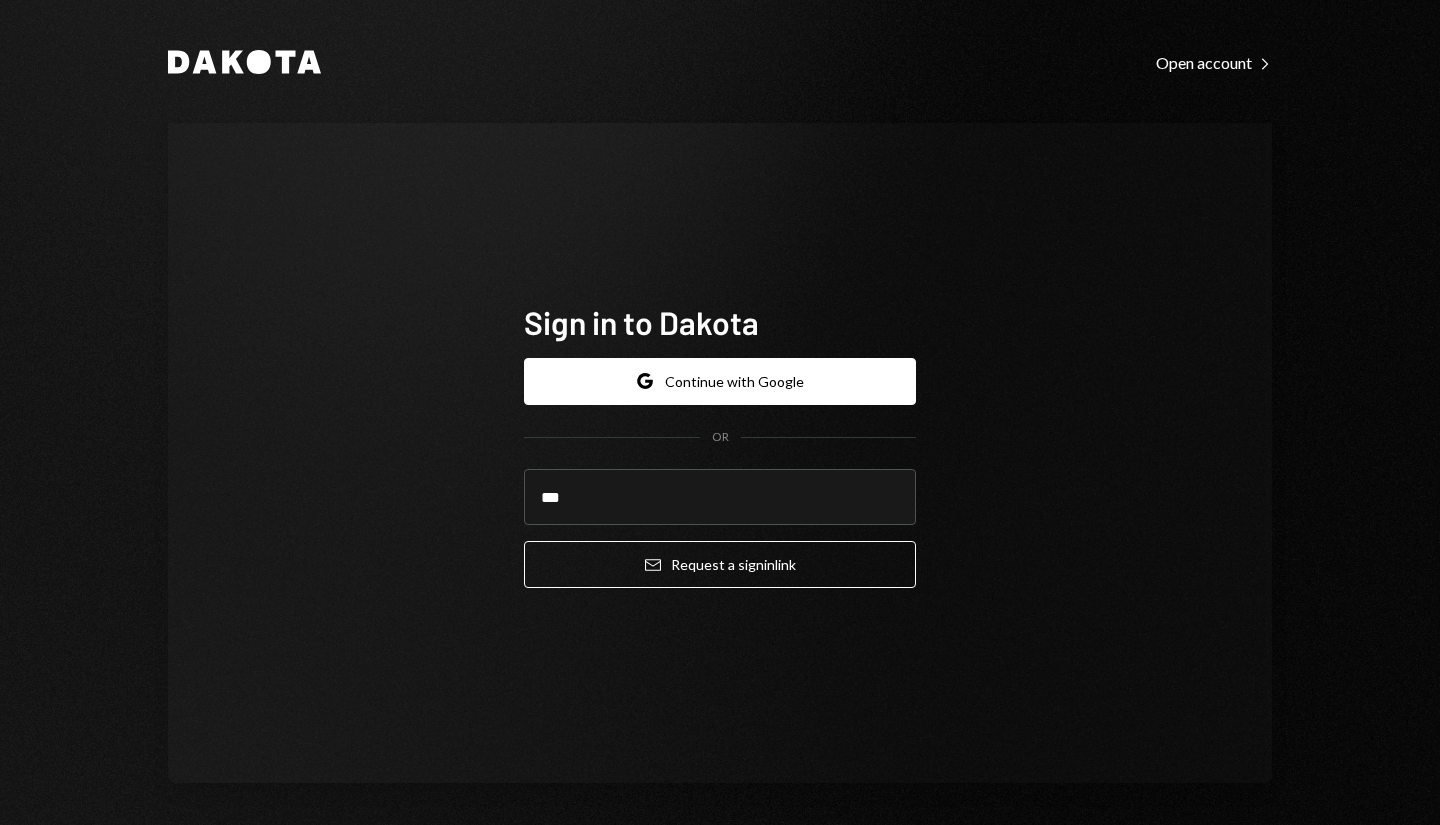 scroll, scrollTop: 0, scrollLeft: 0, axis: both 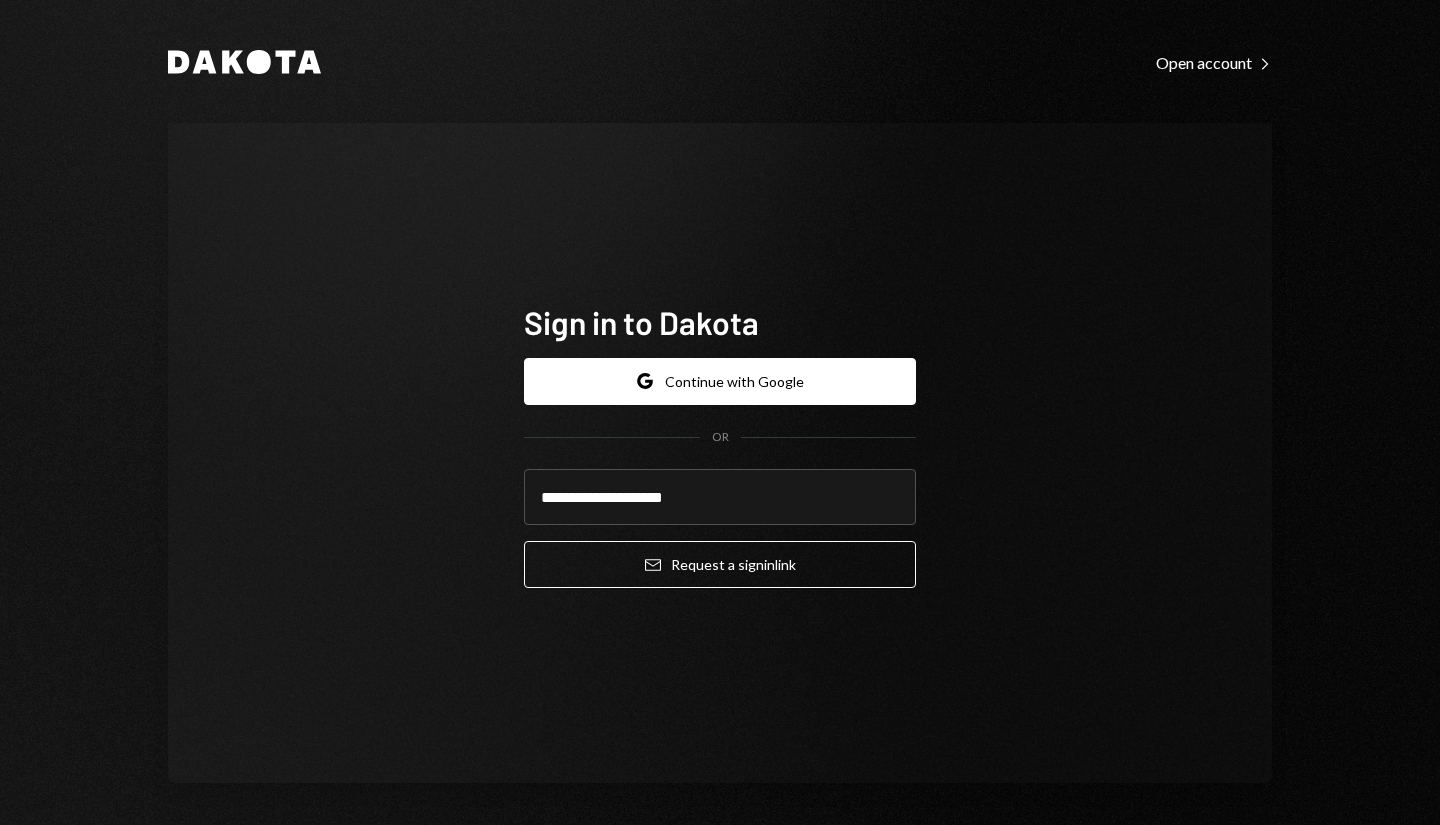 type on "**********" 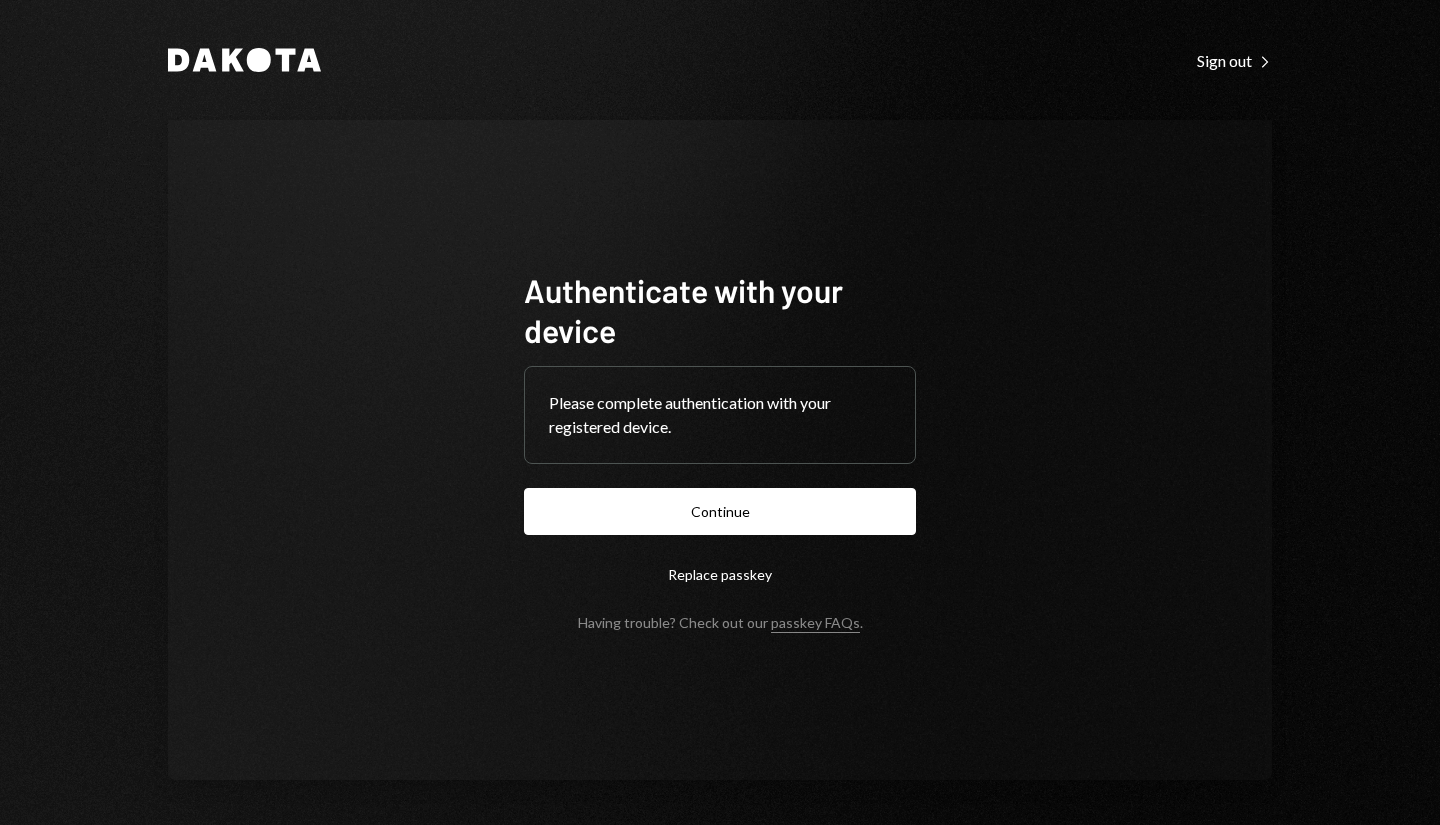 scroll, scrollTop: 0, scrollLeft: 0, axis: both 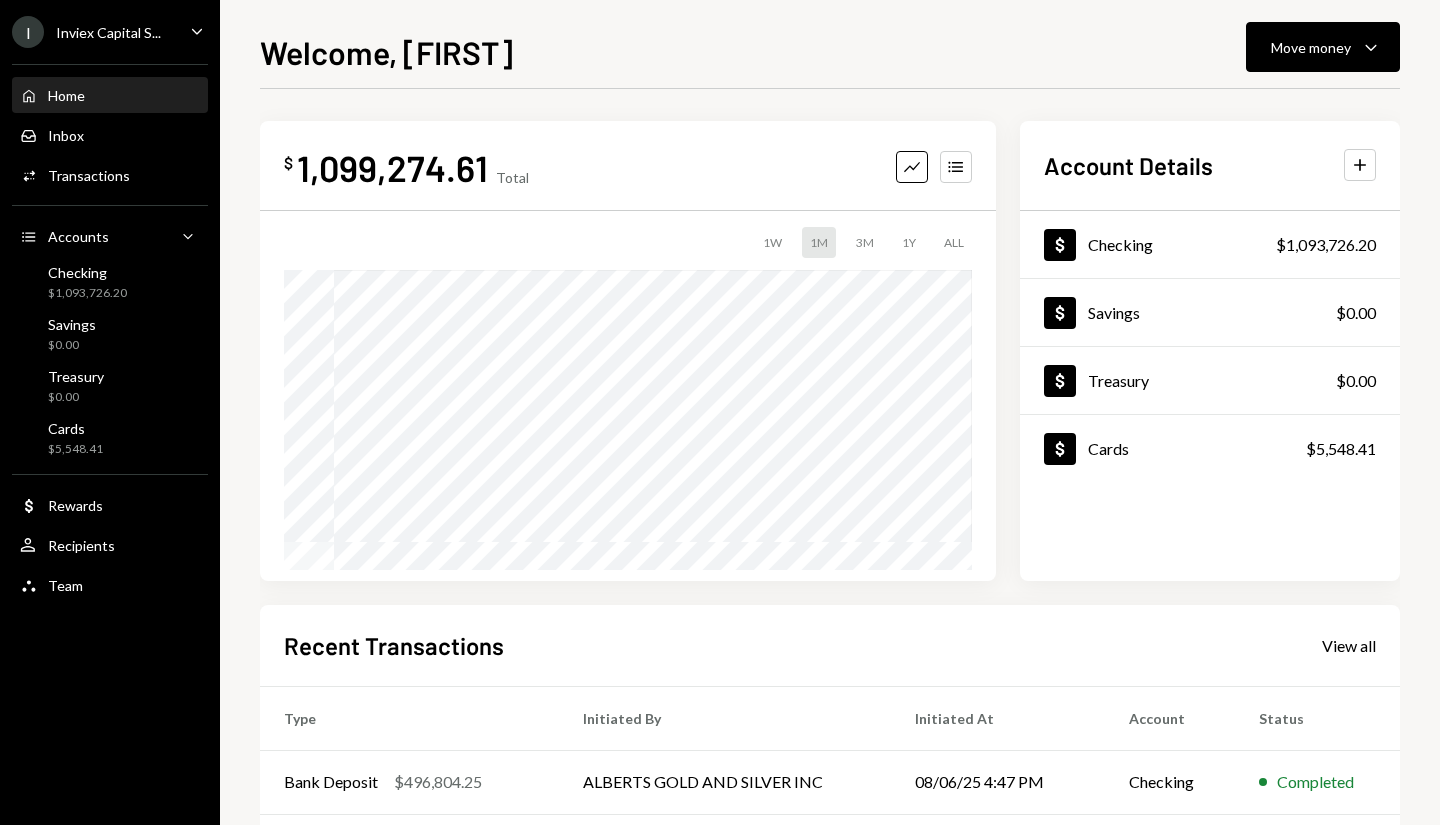 click on "Move money Caret Down" at bounding box center [1323, 47] 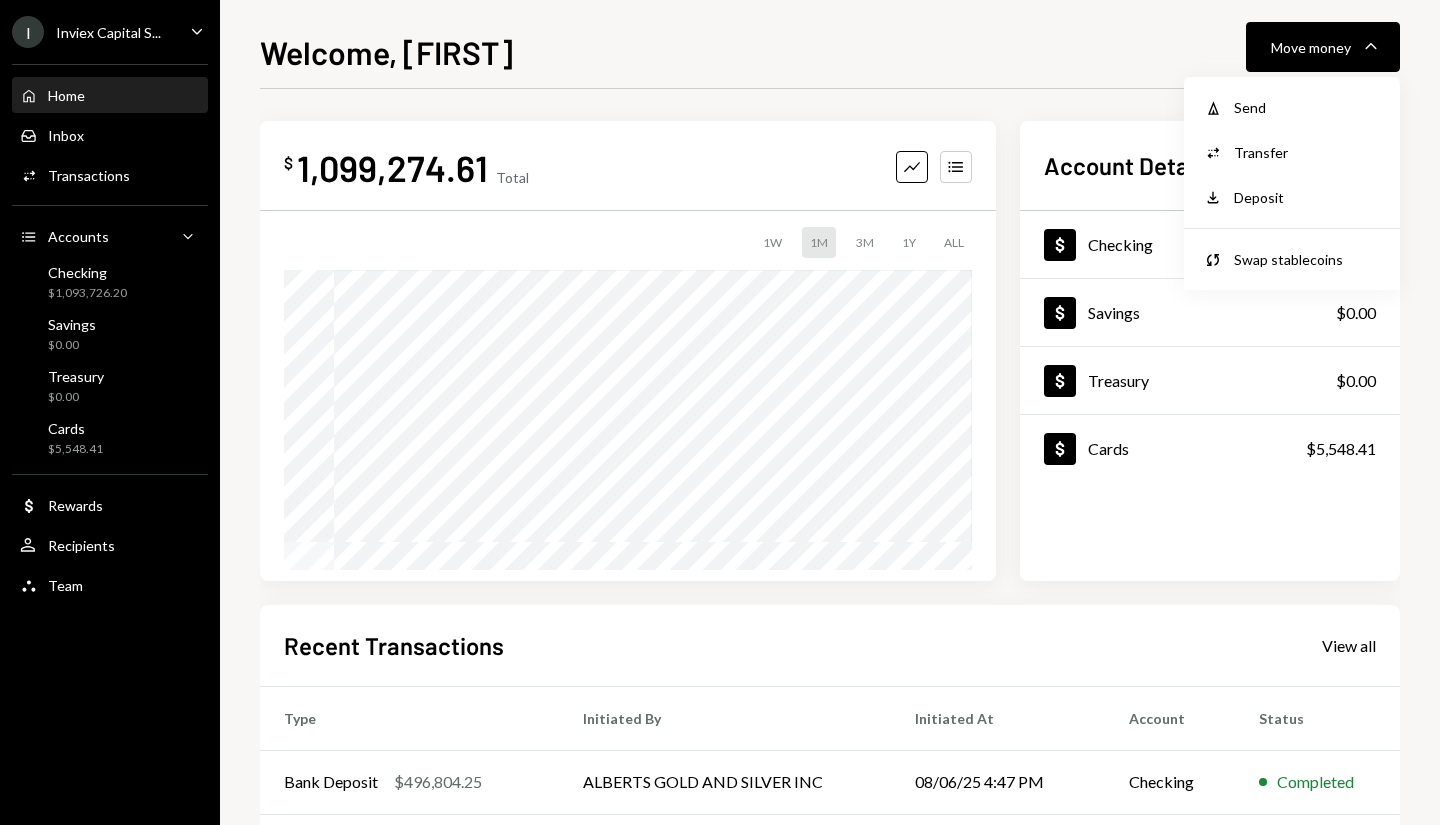 click on "Send" at bounding box center [1307, 107] 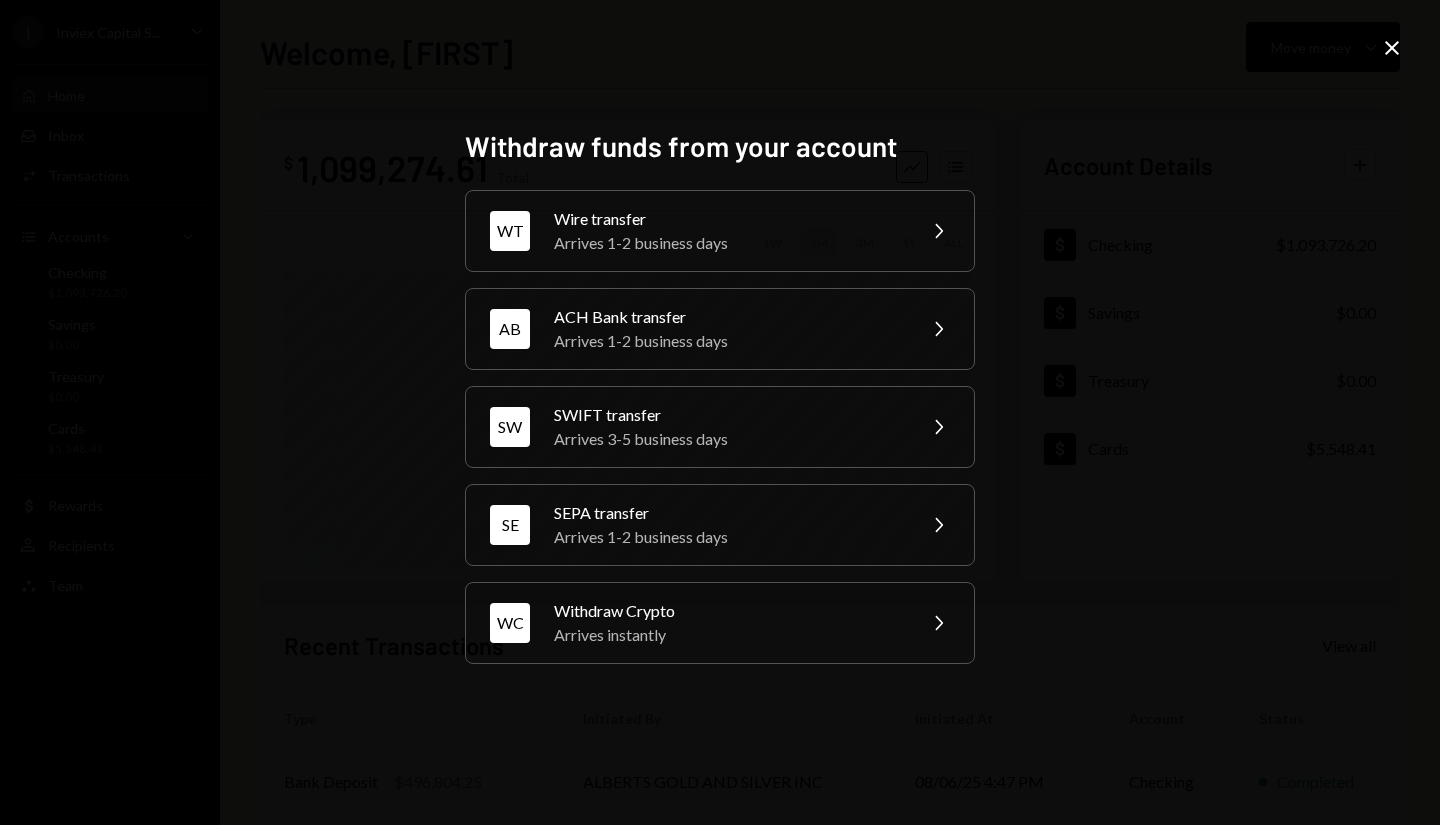 click on "Withdraw Crypto" at bounding box center [728, 611] 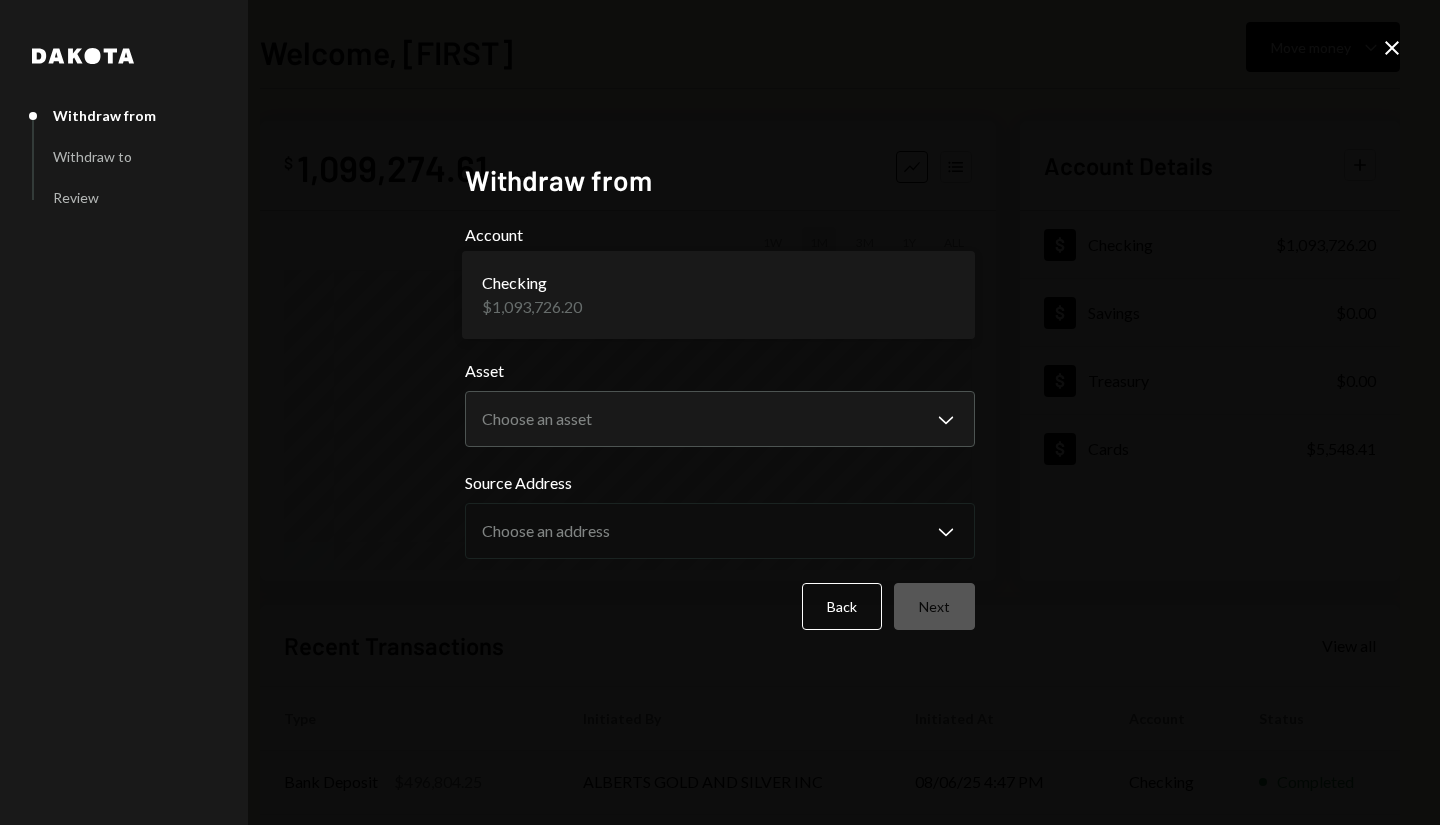 click on "I Inviex Capital S... Caret Down Home Home Inbox Inbox Activities Transactions Accounts Accounts Caret Down Checking $[AMOUNT] Savings $[AMOUNT] Treasury $[AMOUNT] Cards $[AMOUNT] Dollar Rewards User Recipients Team Team Welcome, [FIRST] Move money Caret Down $ [AMOUNT] Total Graph Accounts 1W 1M 3M 1Y ALL Account Details Plus Dollar Checking $[AMOUNT] Dollar Savings $[AMOUNT] Dollar Treasury $[AMOUNT] Dollar Cards $[AMOUNT] Recent Transactions View all Type Initiated By Initiated At Account Status Bank Deposit $[AMOUNT] ALBERTS GOLD AND SILVER INC [DATE] [TIME] Checking Completed Bank Deposit $[AMOUNT] ORLANDO GOLD REFINERY LLC [DATE] [TIME] Checking Completed Withdrawal 500,250 DKUSD [FULL_NAME] [DATE] [TIME] Checking Completed Withdrawal 700,350 DKUSD [FULL_NAME] [DATE] [TIME] Checking Completed Bank Deposit $[AMOUNT] ORLANDO GOLD REFINERY LLC [DATE] [TIME] Checking Completed /dashboard Dakota Withdraw from Withdraw to Review Send to Amount 1000000 DKUSD" at bounding box center [720, 412] 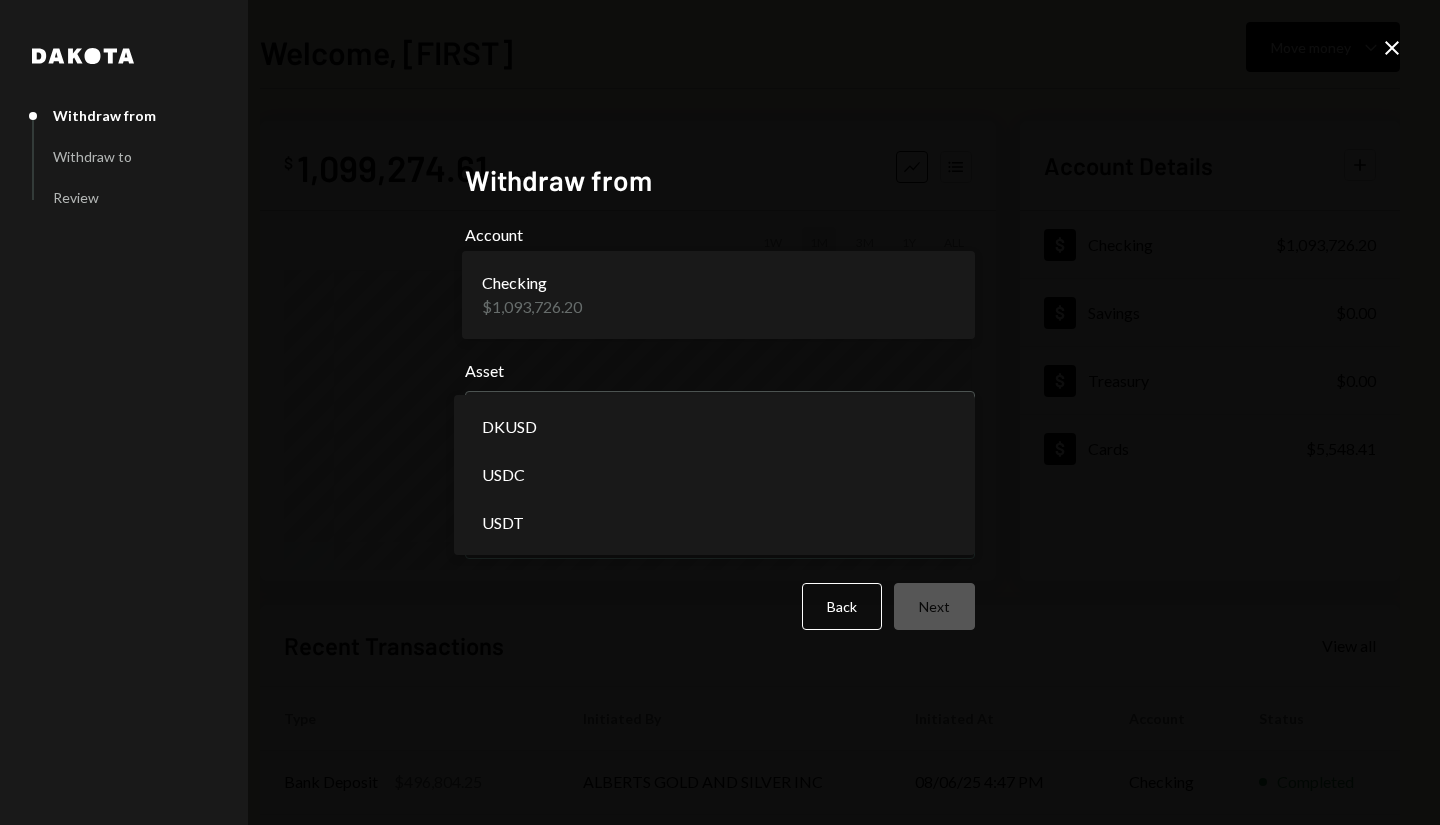 select on "*****" 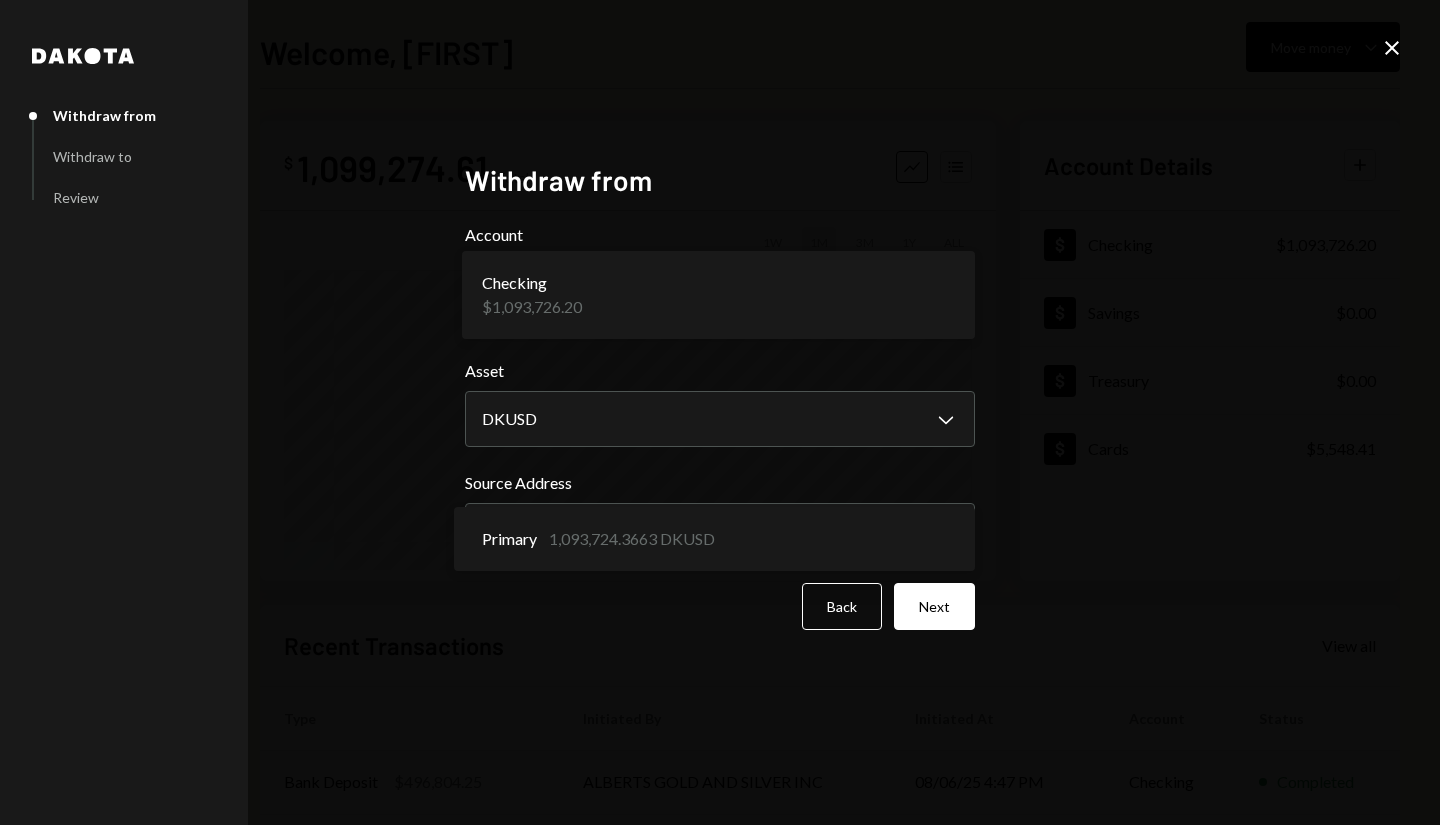 click on "I Inviex Capital S... Caret Down Home Home Inbox Inbox Activities Transactions Accounts Accounts Caret Down Checking $[AMOUNT] Savings $[AMOUNT] Treasury $[AMOUNT] Cards $[AMOUNT] Dollar Rewards User Recipients Team Team Welcome, [FIRST] Move money Caret Down $ [AMOUNT] Total Graph Accounts 1W 1M 3M 1Y ALL Account Details Plus Dollar Checking $[AMOUNT] Dollar Savings $[AMOUNT] Dollar Treasury $[AMOUNT] Dollar Cards $[AMOUNT] Recent Transactions View all Type Initiated By Initiated At Account Status Bank Deposit $[AMOUNT] ALBERTS GOLD AND SILVER INC [DATE] [TIME] Checking Completed Bank Deposit $[AMOUNT] ORLANDO GOLD REFINERY LLC [DATE] [TIME] Checking Completed Withdrawal 500,250 DKUSD [FULL_NAME] [DATE] [TIME] Checking Completed Withdrawal 700,350 DKUSD [FULL_NAME] [DATE] [TIME] Checking Completed Bank Deposit $[AMOUNT] ORLANDO GOLD REFINERY LLC [DATE] [TIME] Checking Completed /dashboard Dakota Withdraw from Withdraw to Review Send to Amount 1000000 DKUSD" at bounding box center (720, 412) 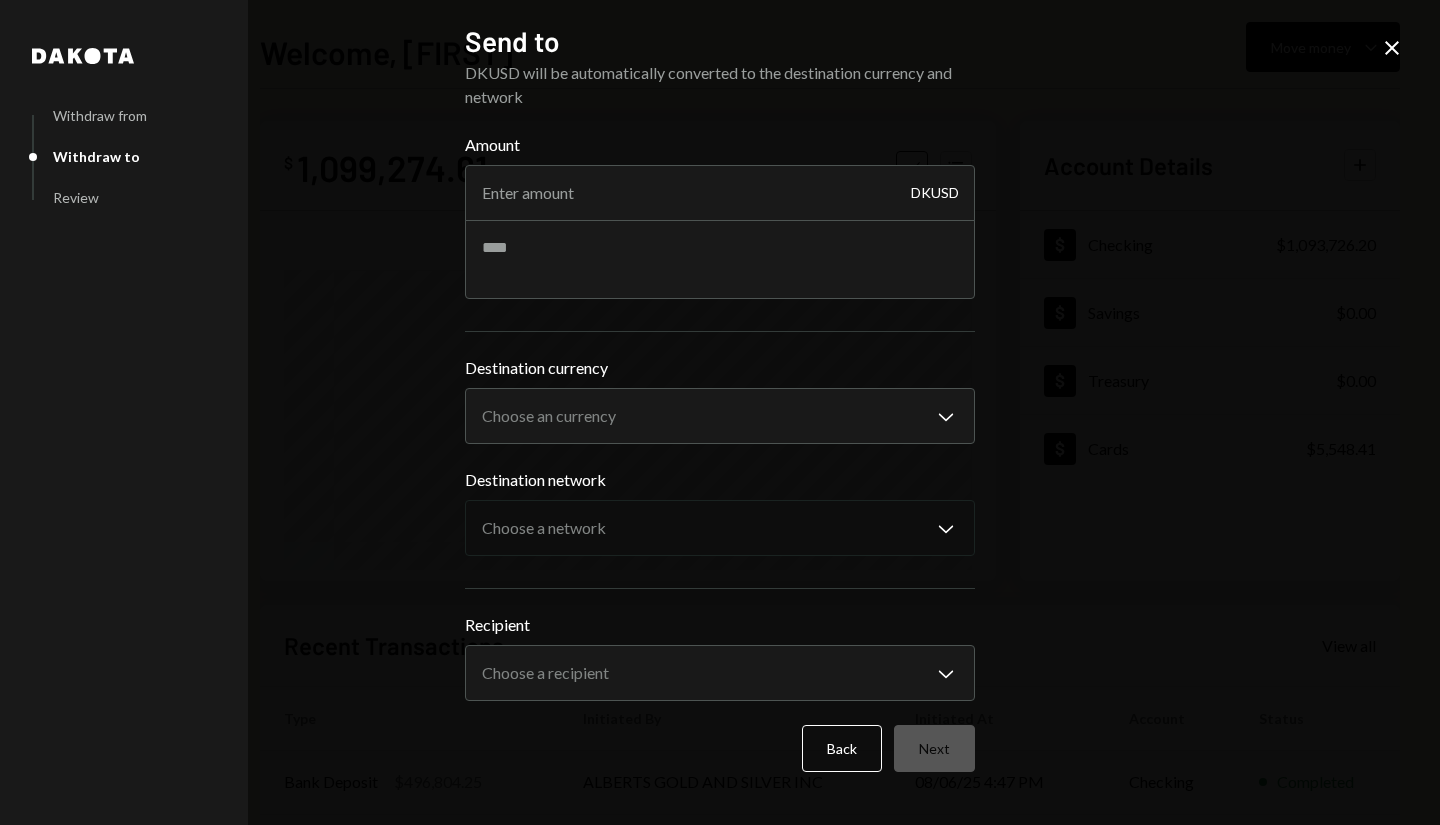 click on "Amount" at bounding box center (720, 193) 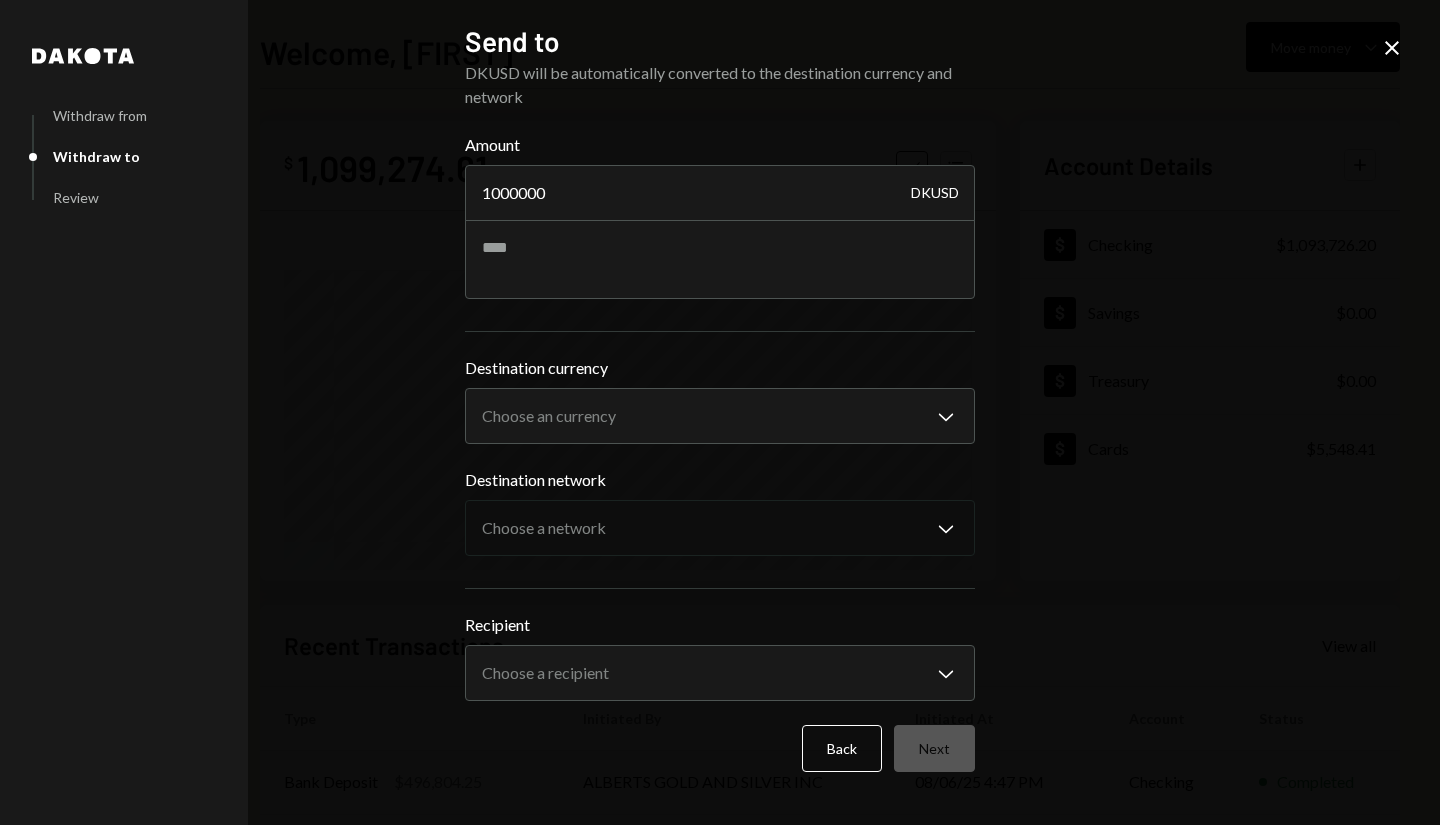 type on "1000000" 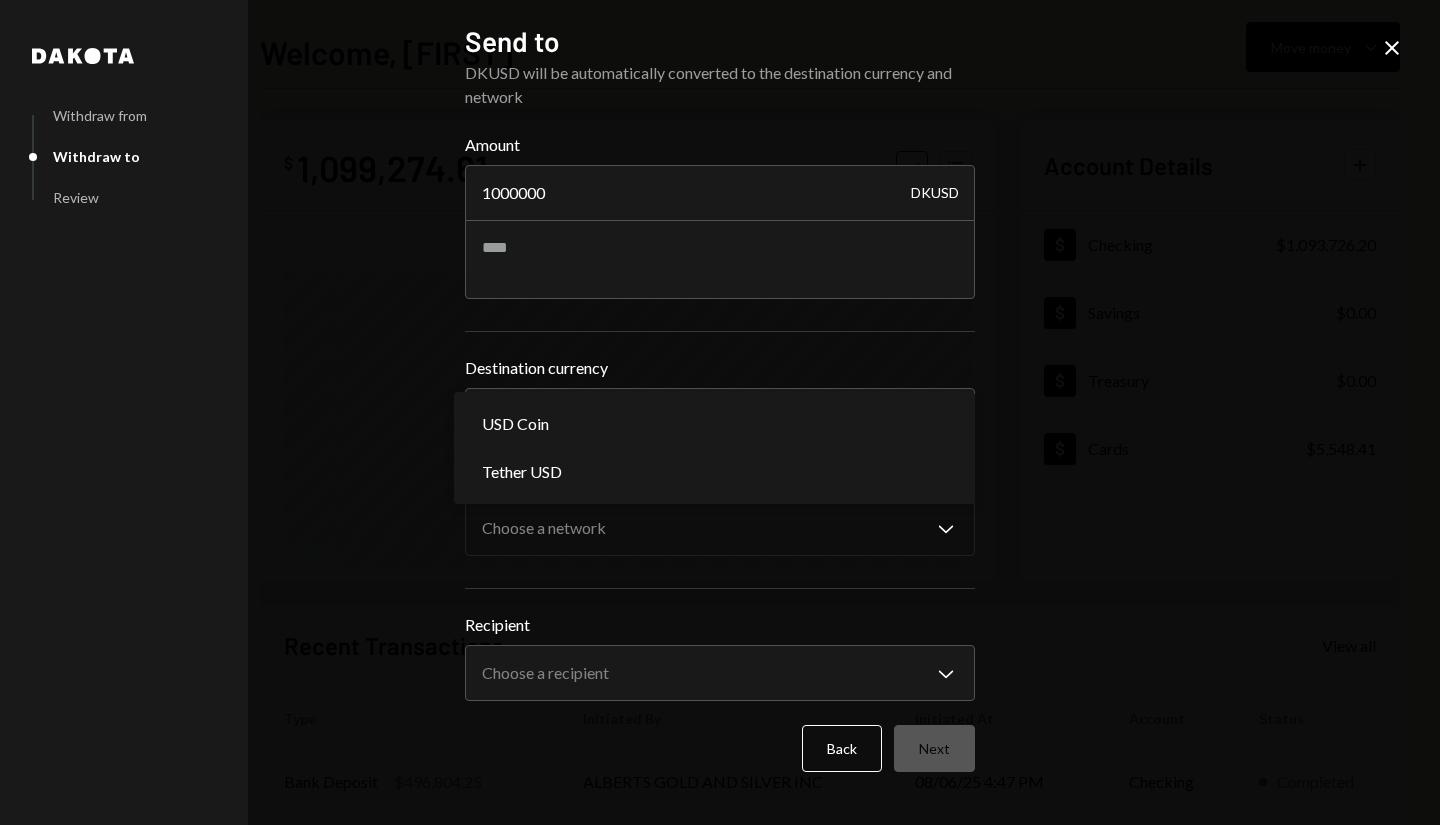 select on "****" 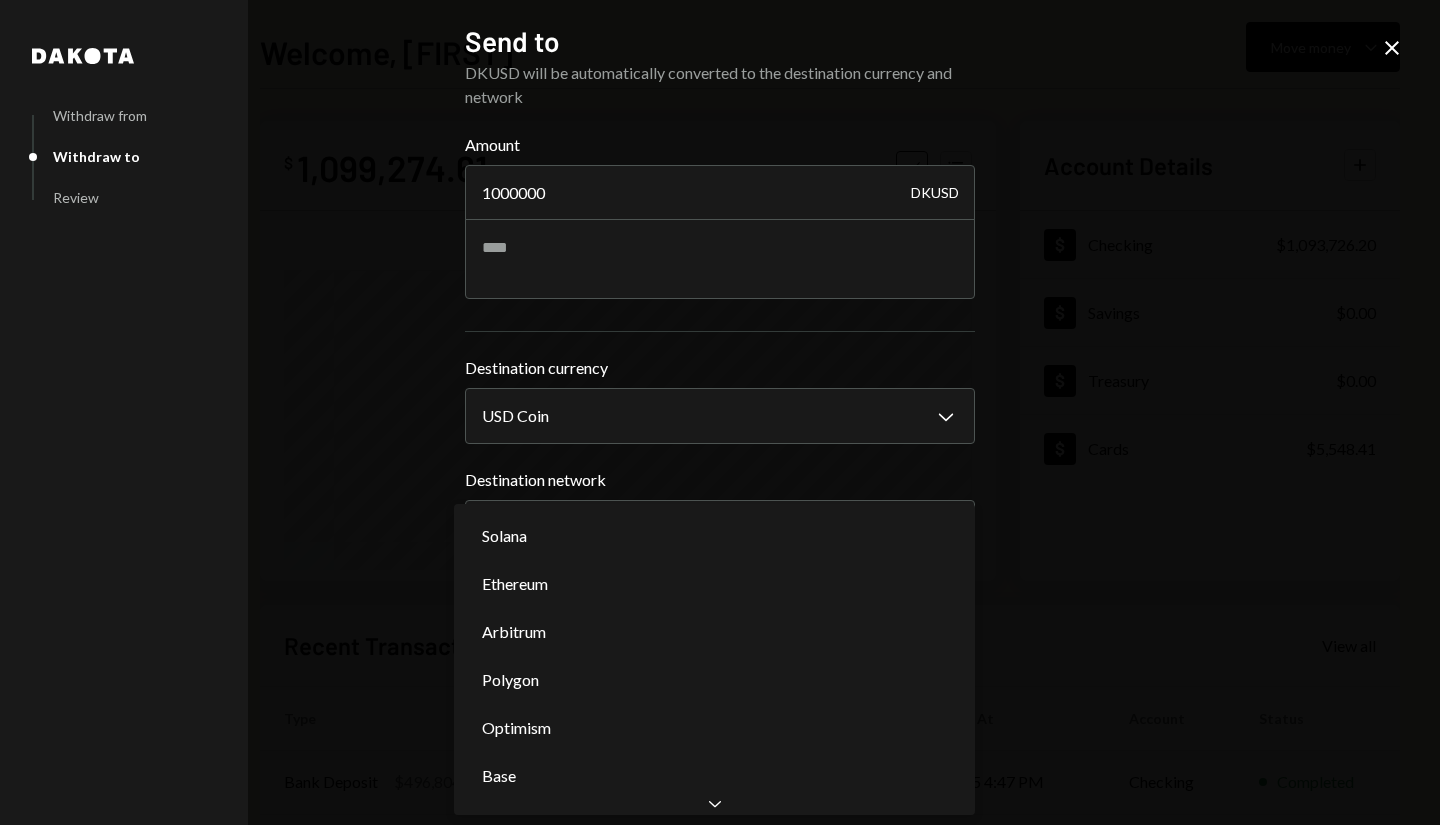 click on "I Inviex Capital S... Caret Down Home Home Inbox Inbox Activities Transactions Accounts Accounts Caret Down Checking $[AMOUNT] Savings $[AMOUNT] Treasury $[AMOUNT] Cards $[AMOUNT] Dollar Rewards User Recipients Team Team Welcome, [FIRST] Move money Caret Down $ [AMOUNT] Total Graph Accounts 1W 1M 3M 1Y ALL Account Details Plus Dollar Checking $[AMOUNT] Dollar Savings $[AMOUNT] Dollar Treasury $[AMOUNT] Dollar Cards $[AMOUNT] Recent Transactions View all Type Initiated By Initiated At Account Status Bank Deposit $[AMOUNT] ALBERTS GOLD AND SILVER INC [DATE] [TIME] Checking Completed Bank Deposit $[AMOUNT] ORLANDO GOLD REFINERY LLC [DATE] [TIME] Checking Completed Withdrawal 500,250 DKUSD [FULL_NAME] [DATE] [TIME] Checking Completed Withdrawal 700,350 DKUSD [FULL_NAME] [DATE] [TIME] Checking Completed Bank Deposit $[AMOUNT] ORLANDO GOLD REFINERY LLC [DATE] [TIME] Checking Completed /dashboard Dakota Withdraw from Withdraw to Review Send to Amount 1000000 DKUSD ********" at bounding box center (720, 412) 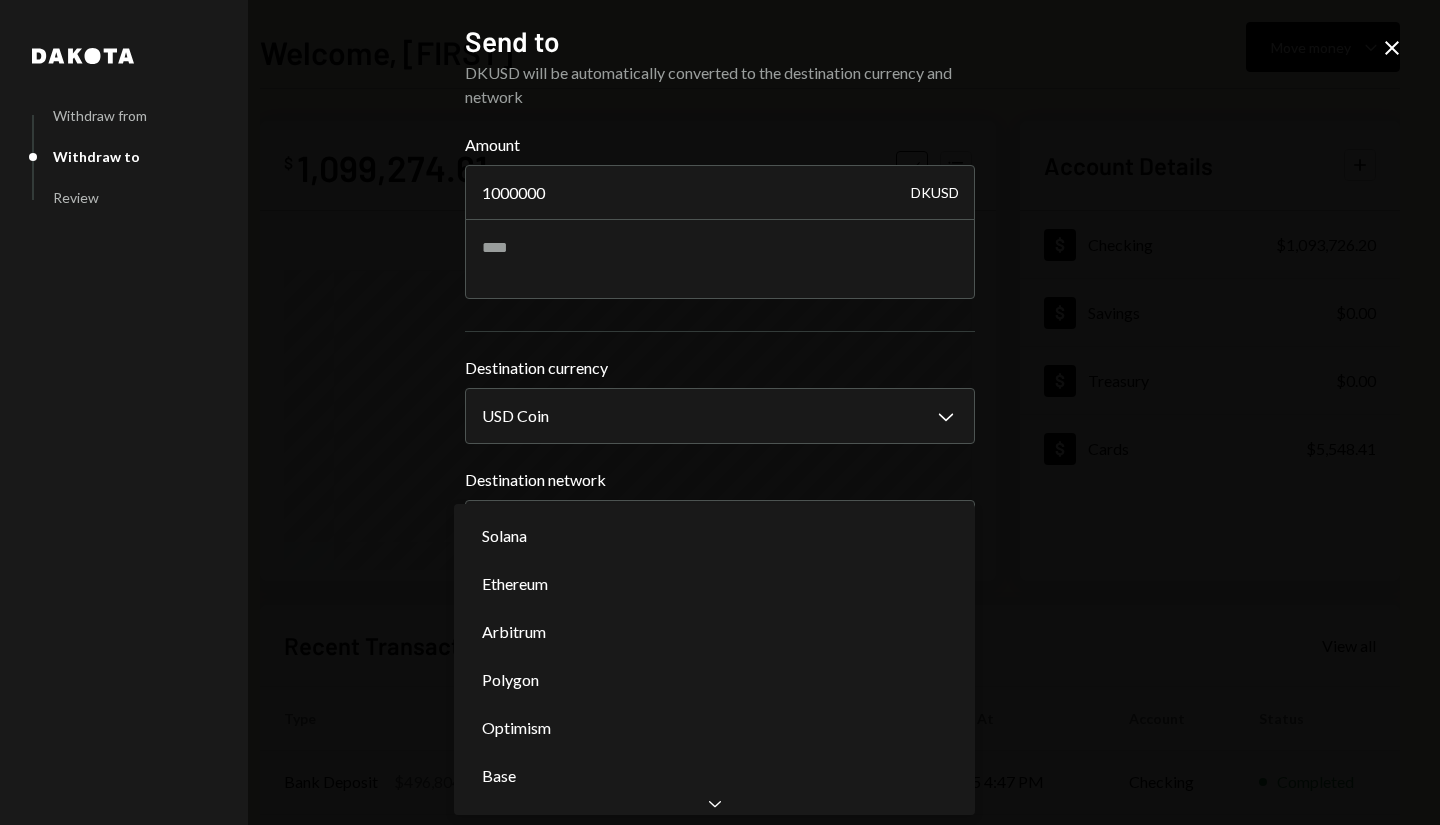 select on "**********" 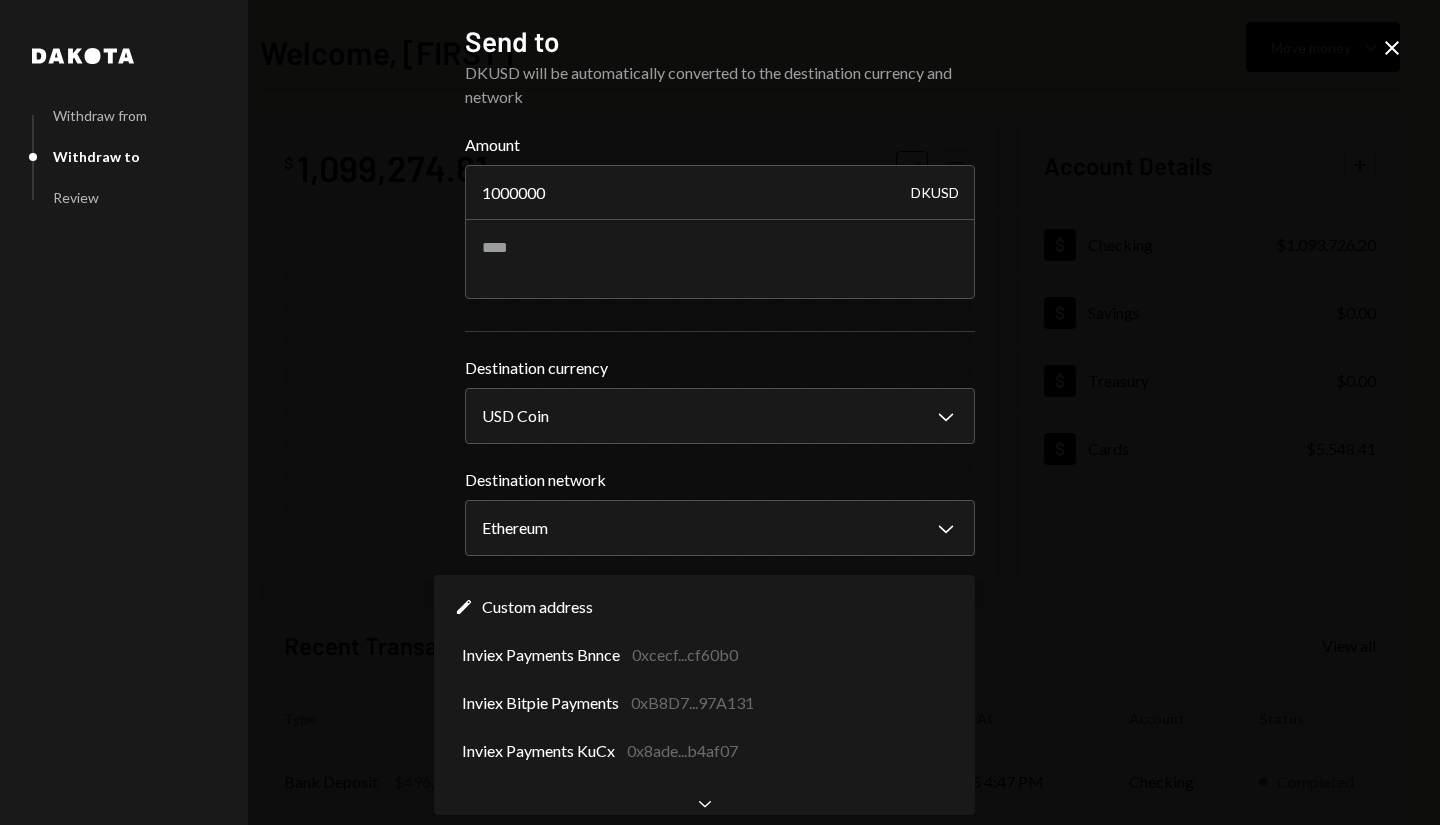 click on "I Inviex Capital S... Caret Down Home Home Inbox Inbox Activities Transactions Accounts Accounts Caret Down Checking $[AMOUNT] Savings $[AMOUNT] Treasury $[AMOUNT] Cards $[AMOUNT] Dollar Rewards User Recipients Team Team Welcome, [FIRST] Move money Caret Down $ [AMOUNT] Total Graph Accounts 1W 1M 3M 1Y ALL Account Details Plus Dollar Checking $[AMOUNT] Dollar Savings $[AMOUNT] Dollar Treasury $[AMOUNT] Dollar Cards $[AMOUNT] Recent Transactions View all Type Initiated By Initiated At Account Status Bank Deposit $[AMOUNT] ALBERTS GOLD AND SILVER INC [DATE] [TIME] Checking Completed Bank Deposit $[AMOUNT] ORLANDO GOLD REFINERY LLC [DATE] [TIME] Checking Completed Withdrawal 500,250 DKUSD [FULL_NAME] [DATE] [TIME] Checking Completed Withdrawal 700,350 DKUSD [FULL_NAME] [DATE] [TIME] Checking Completed Bank Deposit $[AMOUNT] ORLANDO GOLD REFINERY LLC [DATE] [TIME] Checking Completed /dashboard Dakota Withdraw from Withdraw to Review Send to Amount 1000000 DKUSD ********" at bounding box center [720, 412] 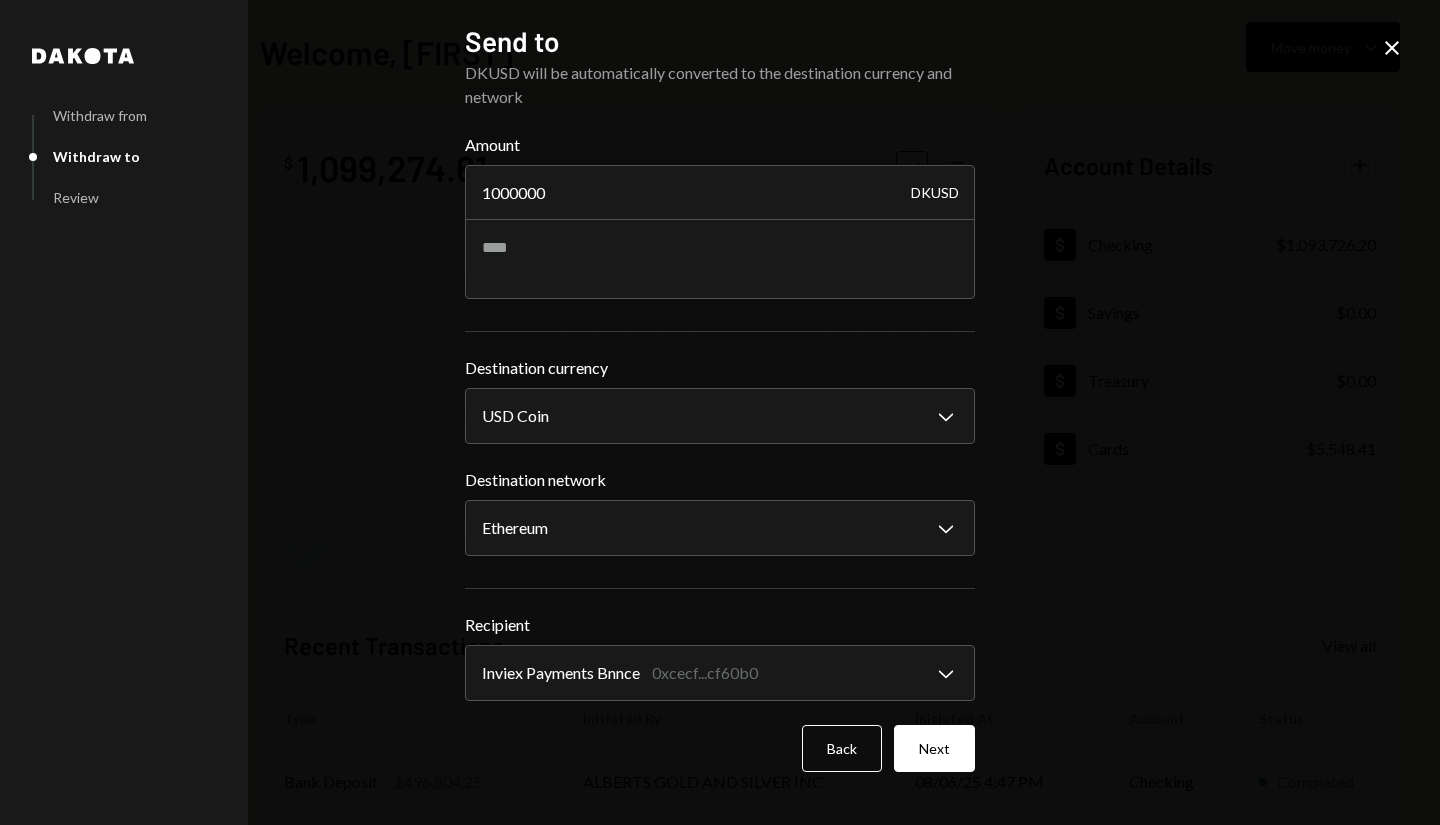 click on "Next" at bounding box center (934, 748) 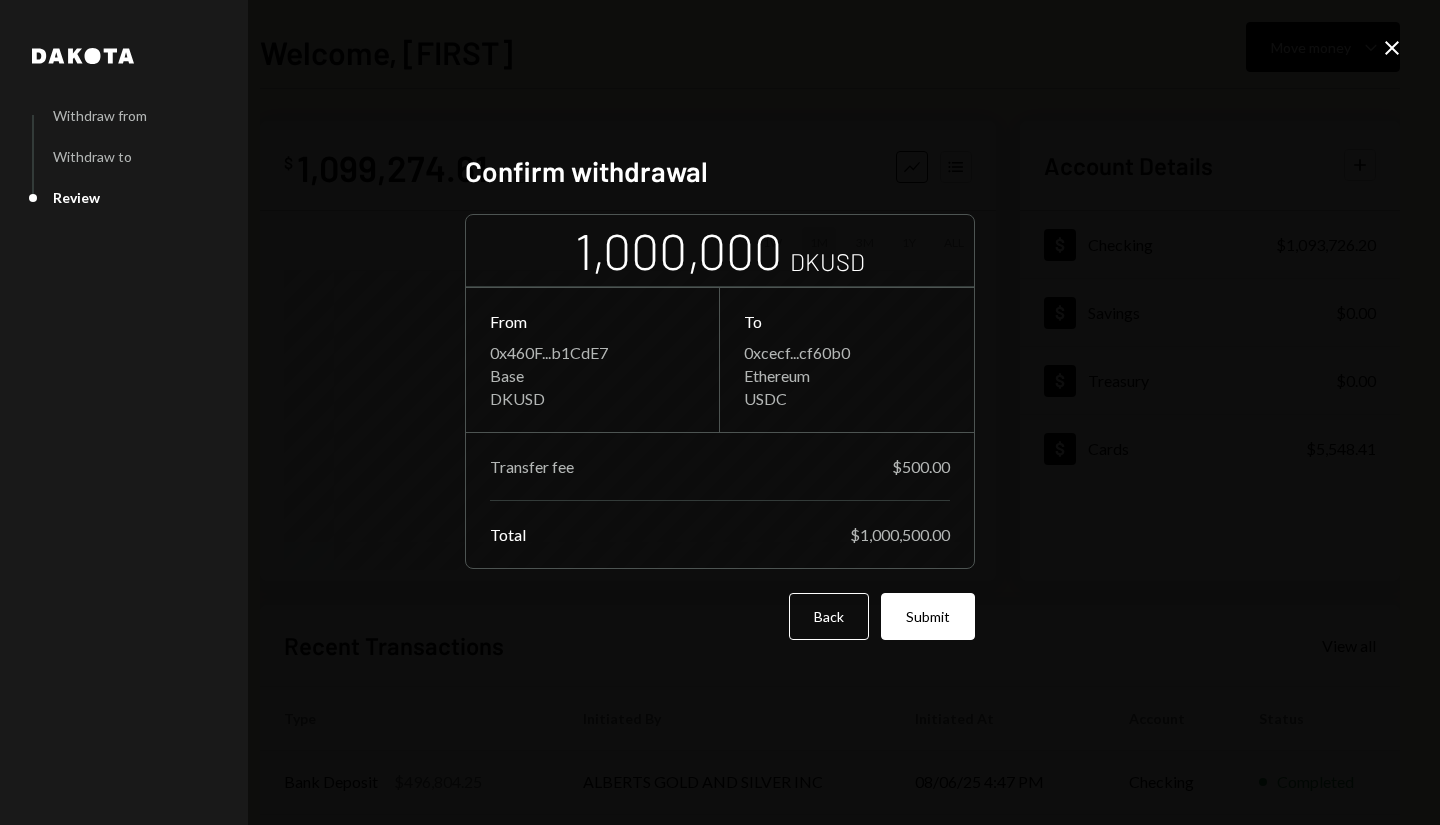 click on "Submit" at bounding box center (928, 616) 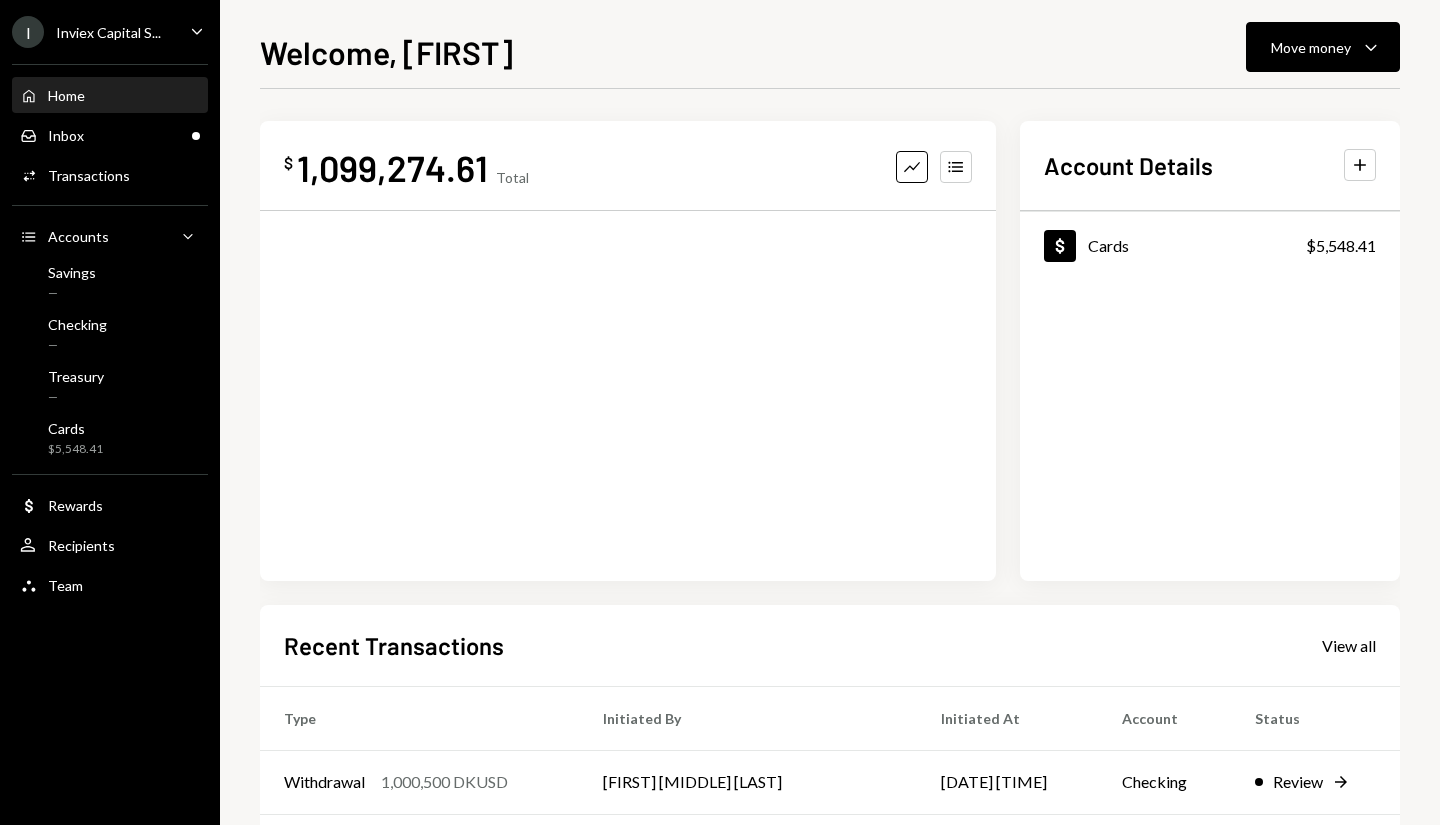 scroll, scrollTop: 0, scrollLeft: 0, axis: both 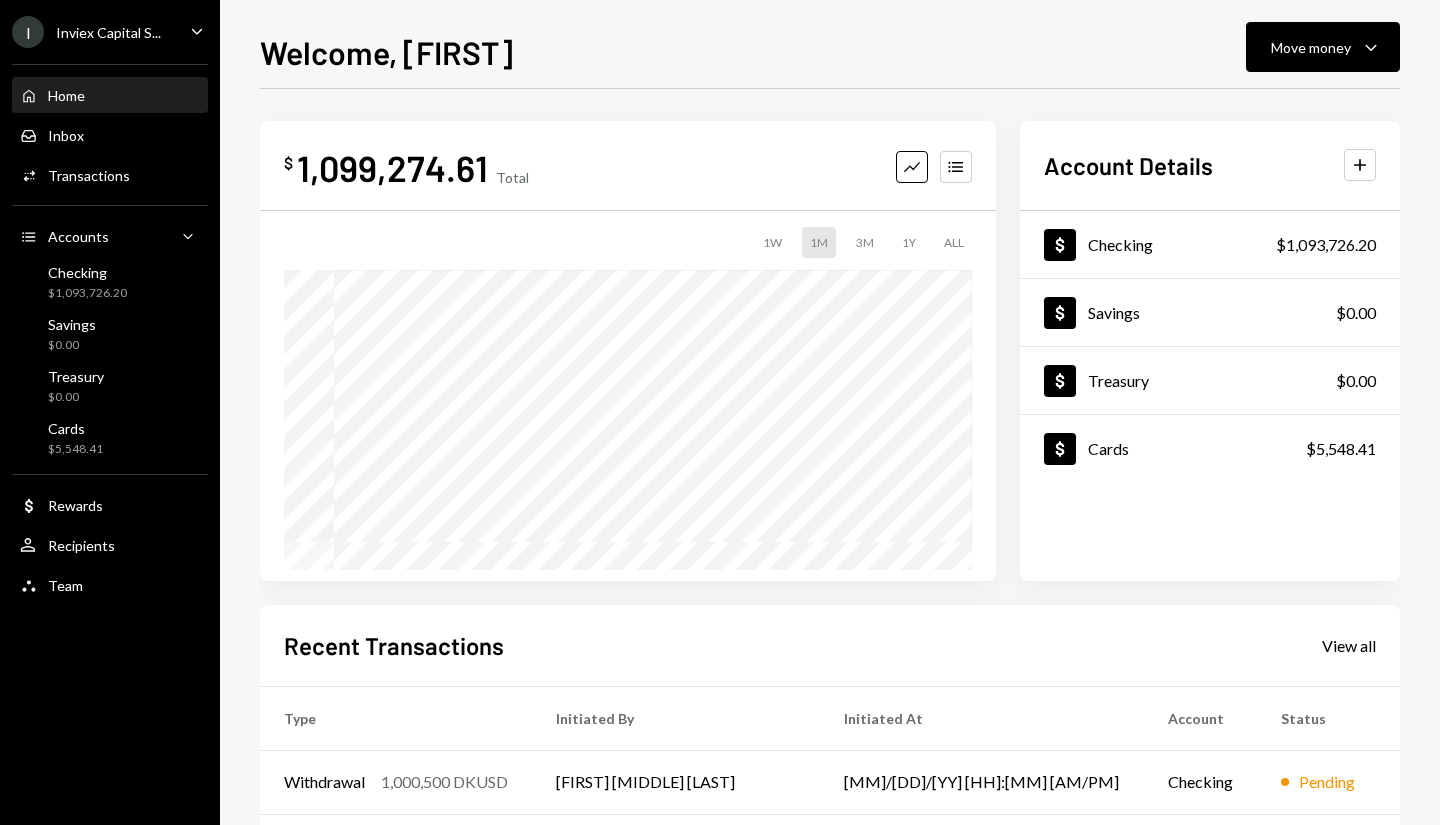 click on "Withdrawal 1,000,500  DKUSD" at bounding box center [396, 782] 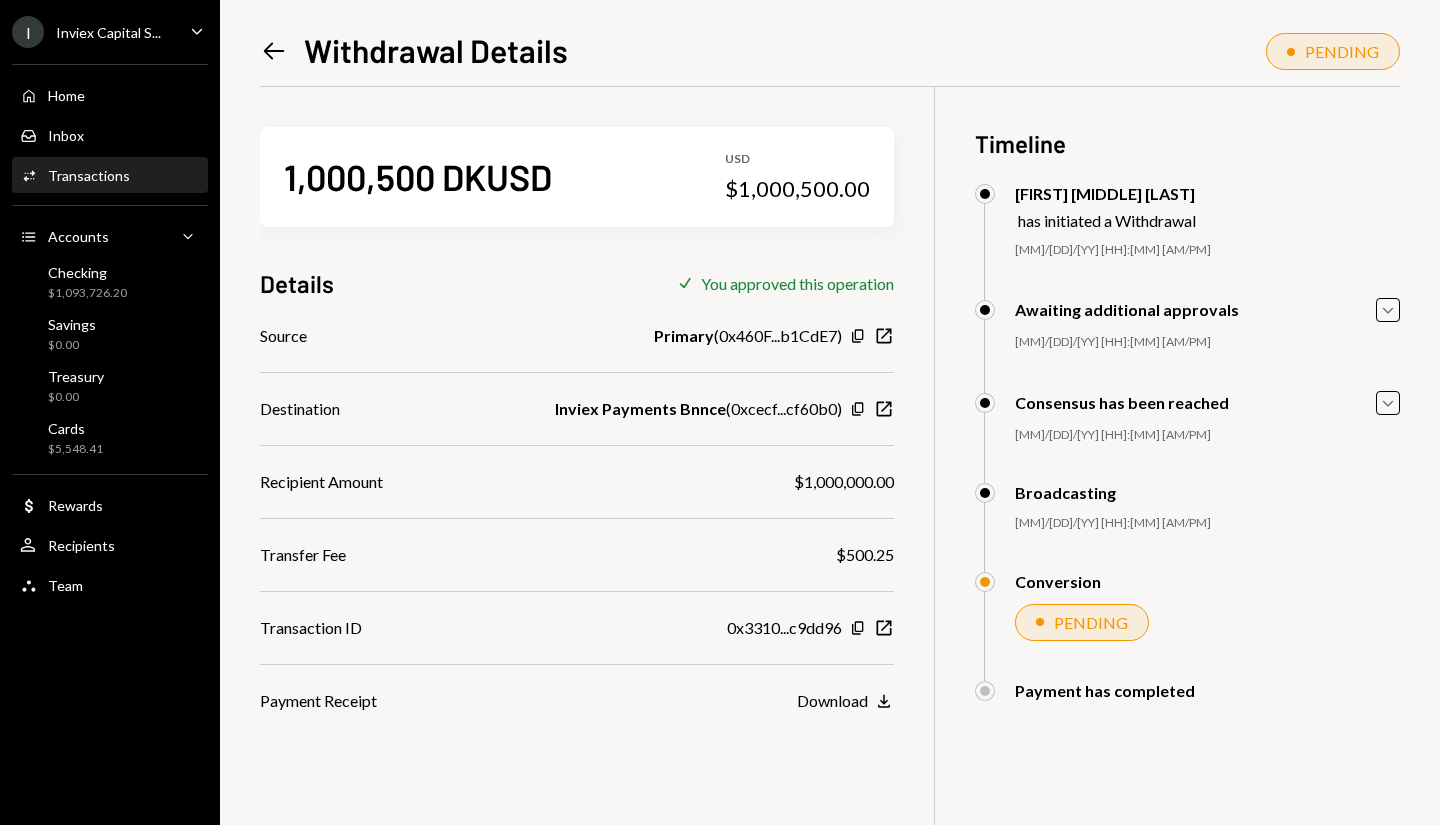 click on "Caret Down" 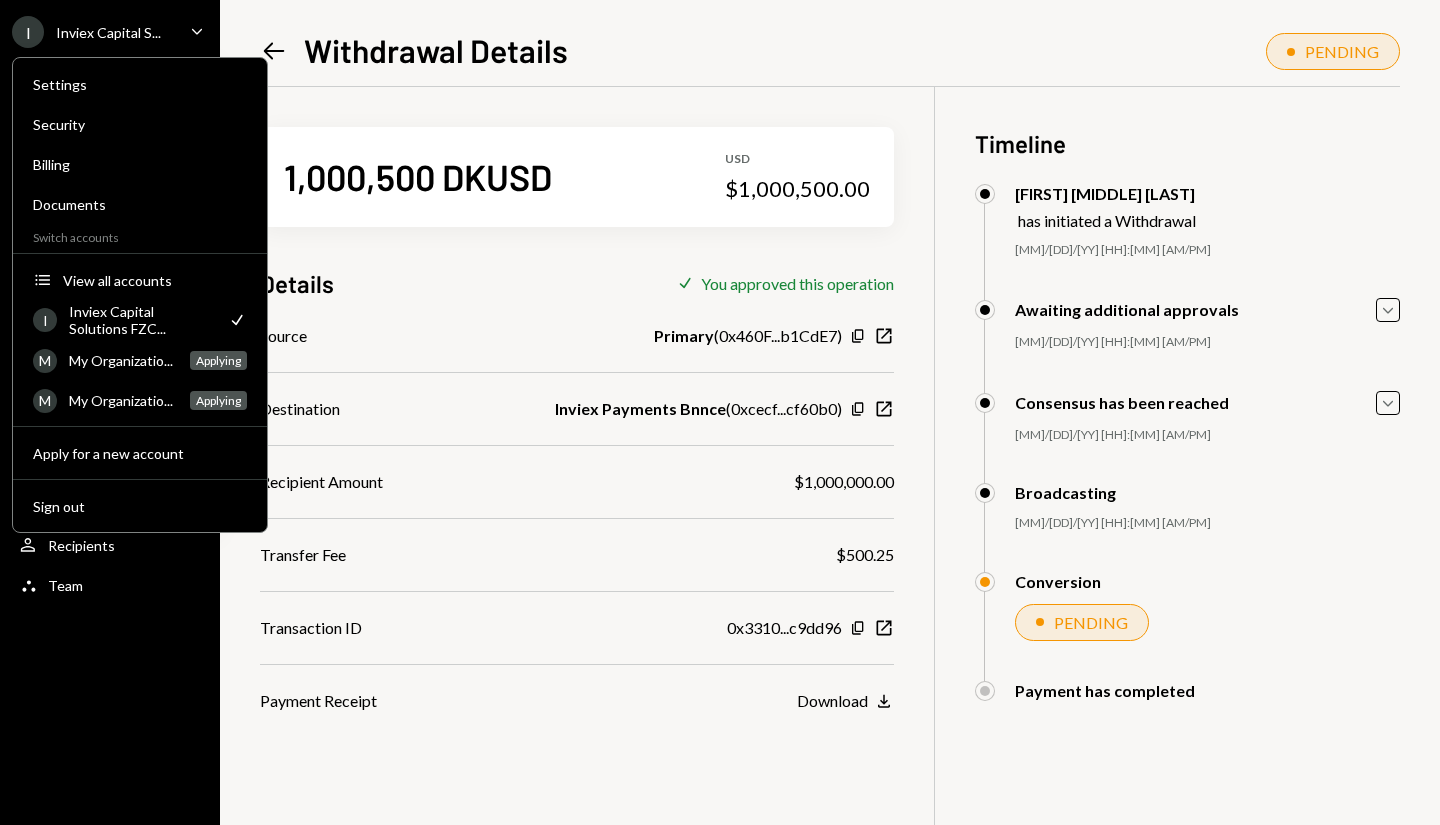 click on "Sign out" at bounding box center [140, 506] 